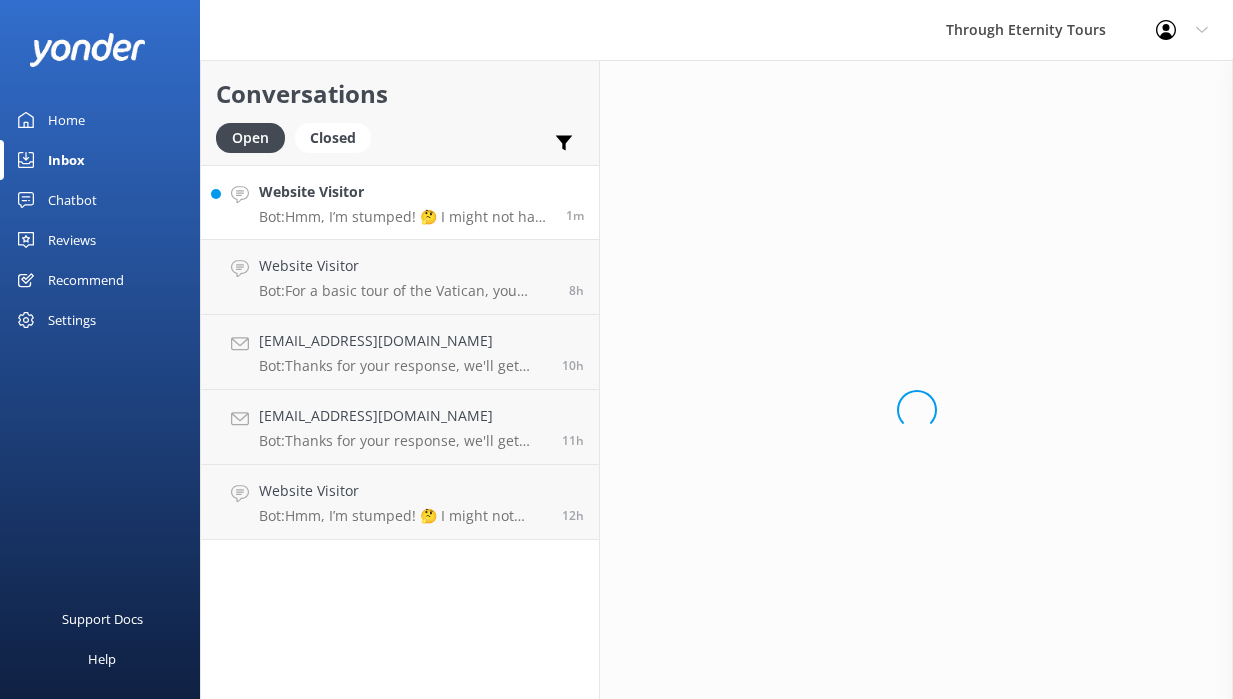scroll, scrollTop: 0, scrollLeft: 0, axis: both 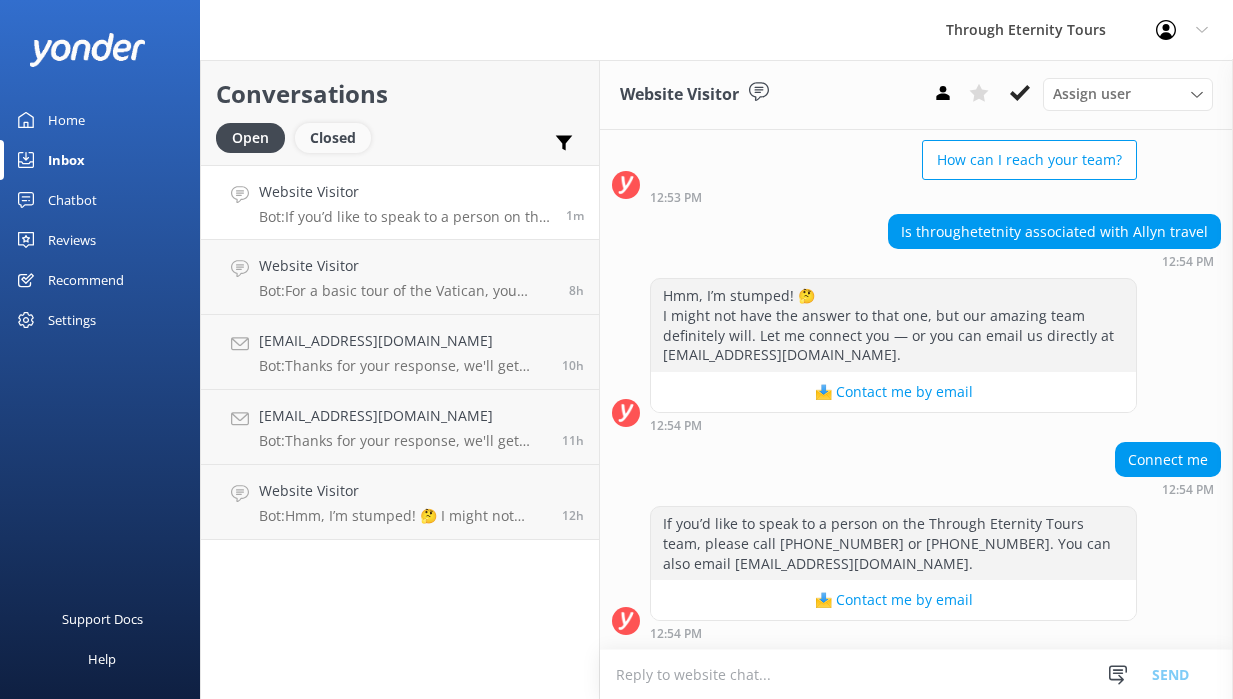 click on "Closed" at bounding box center (333, 138) 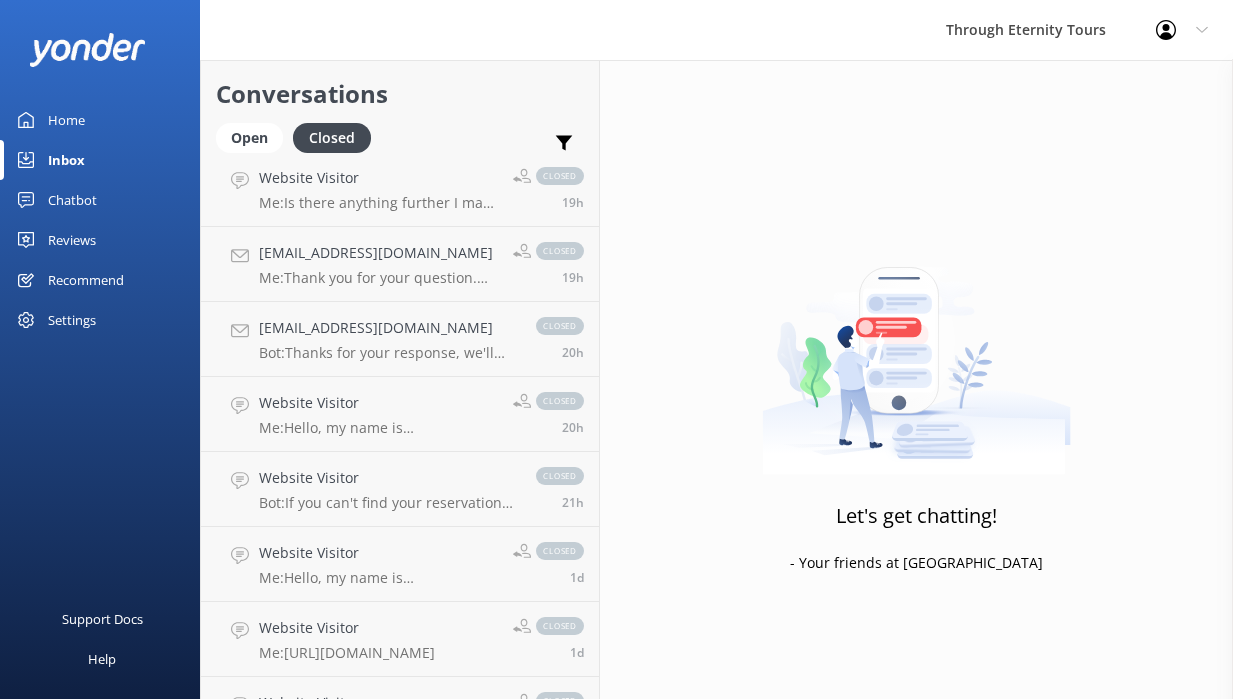 scroll, scrollTop: 449, scrollLeft: 0, axis: vertical 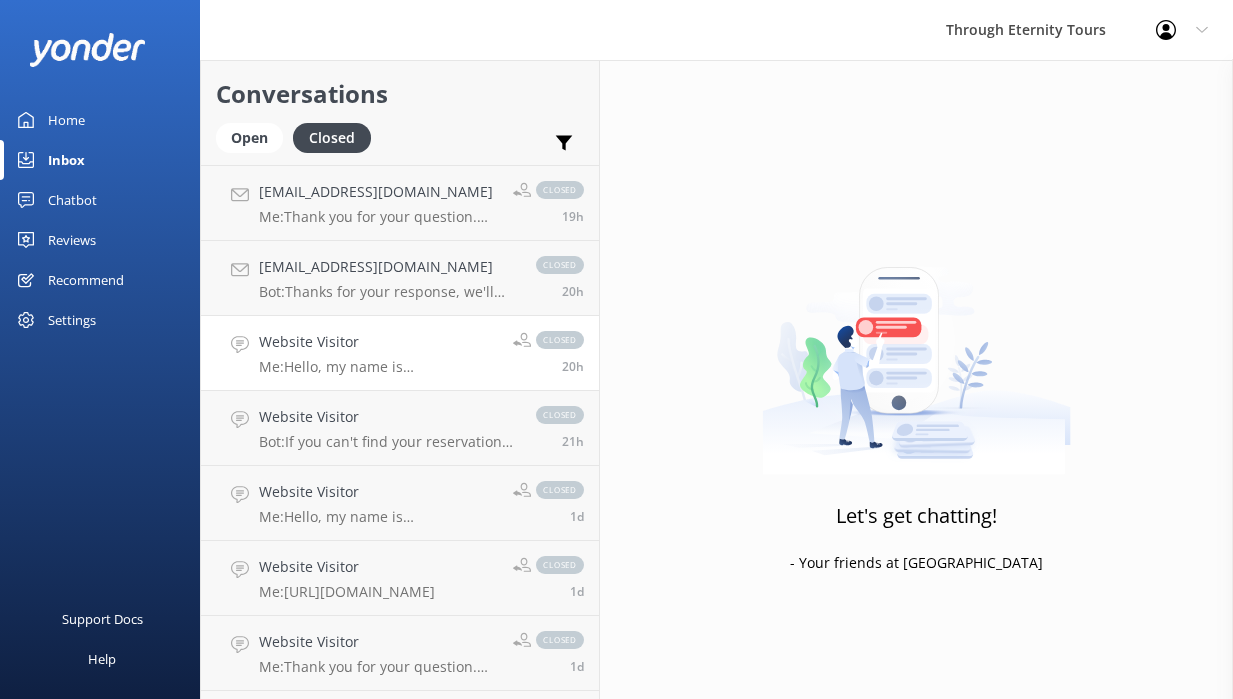 click on "Me:  Hello, my name is [PERSON_NAME]. How can I assist you [DATE]?" at bounding box center [378, 367] 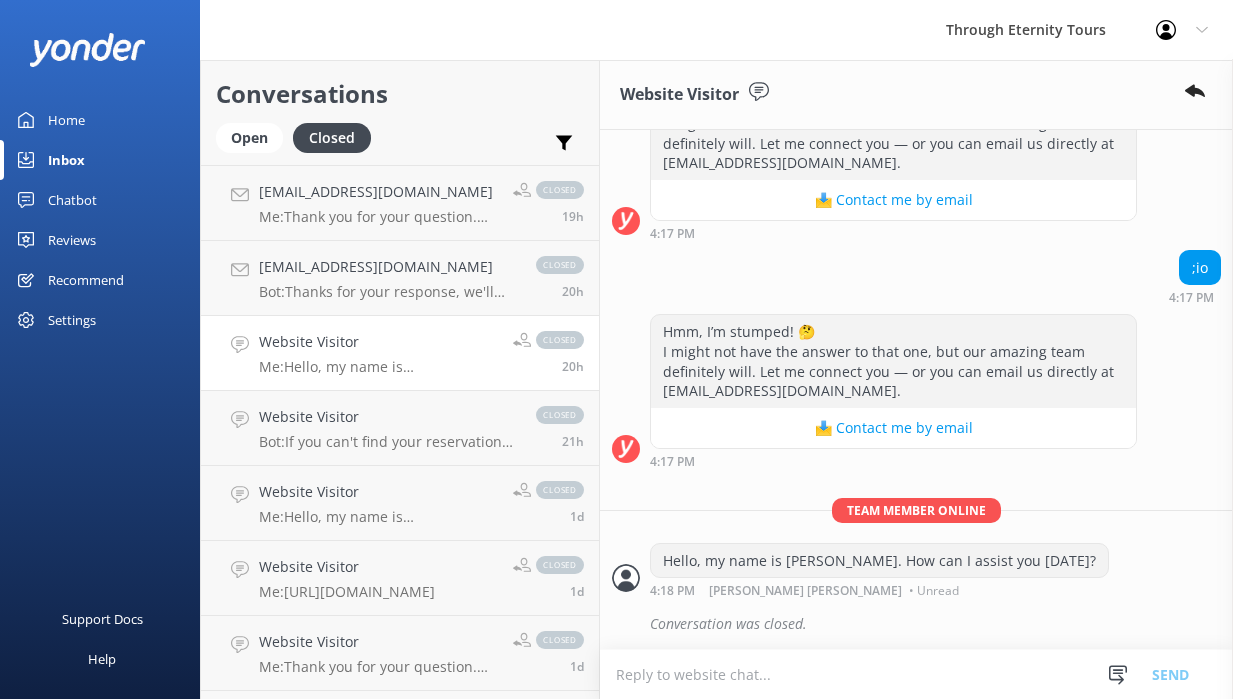 scroll, scrollTop: 379, scrollLeft: 0, axis: vertical 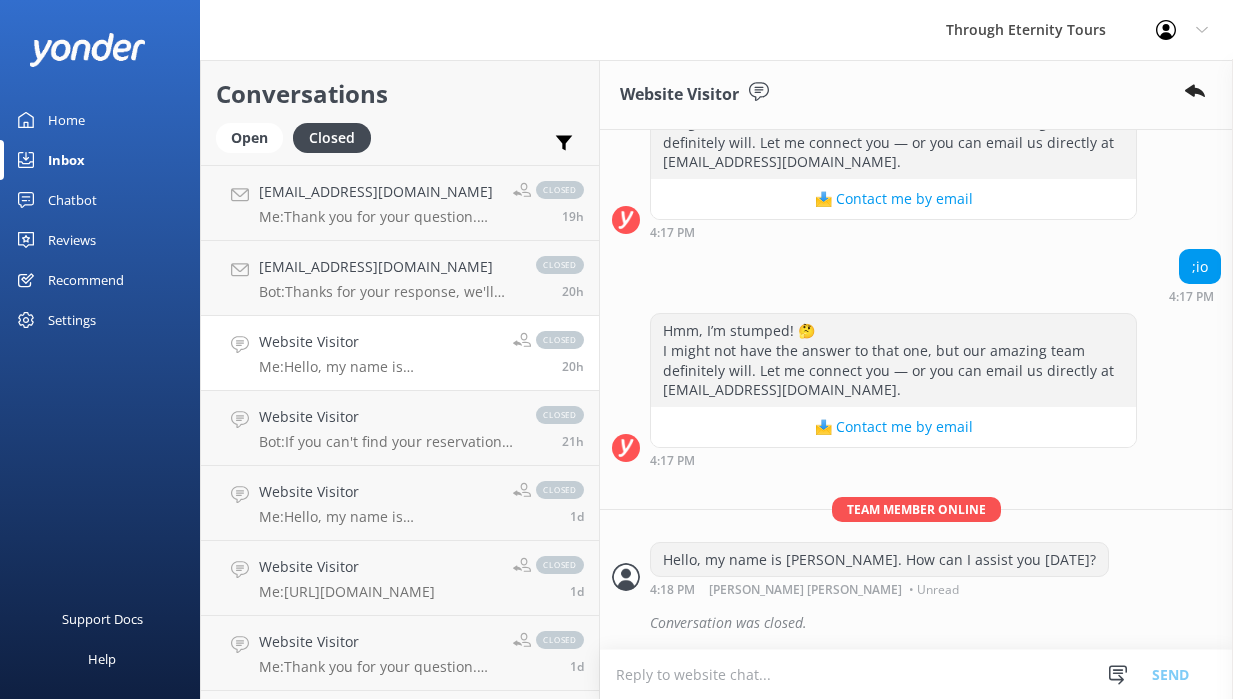 click on "Hello, my name is [PERSON_NAME]. How can I assist you [DATE]?" at bounding box center (879, 560) 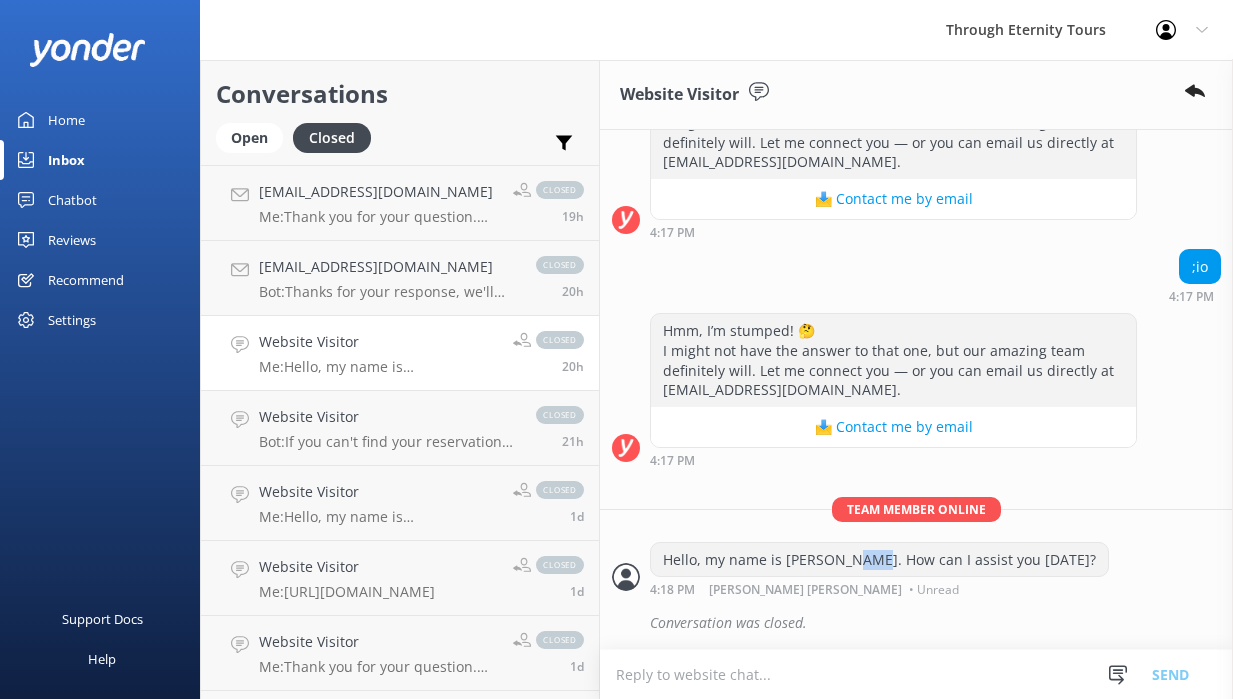 click on "Hello, my name is [PERSON_NAME]. How can I assist you [DATE]?" at bounding box center (879, 560) 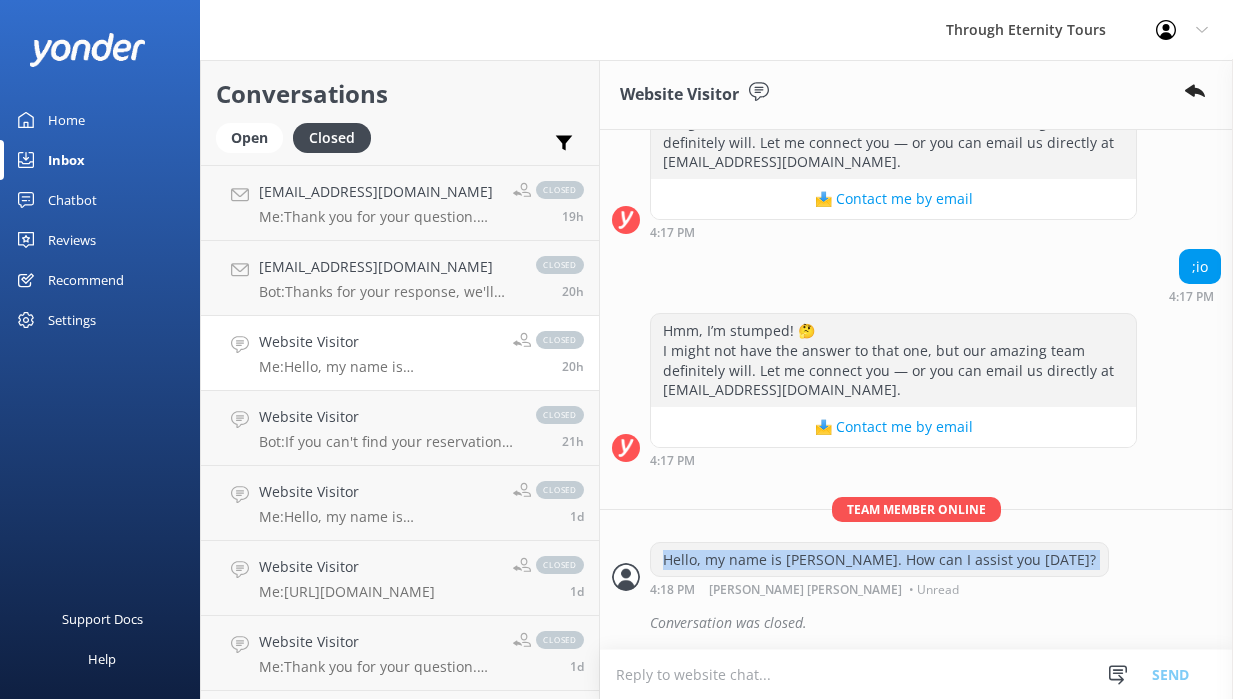 click on "Hello, my name is [PERSON_NAME]. How can I assist you [DATE]?" at bounding box center (879, 560) 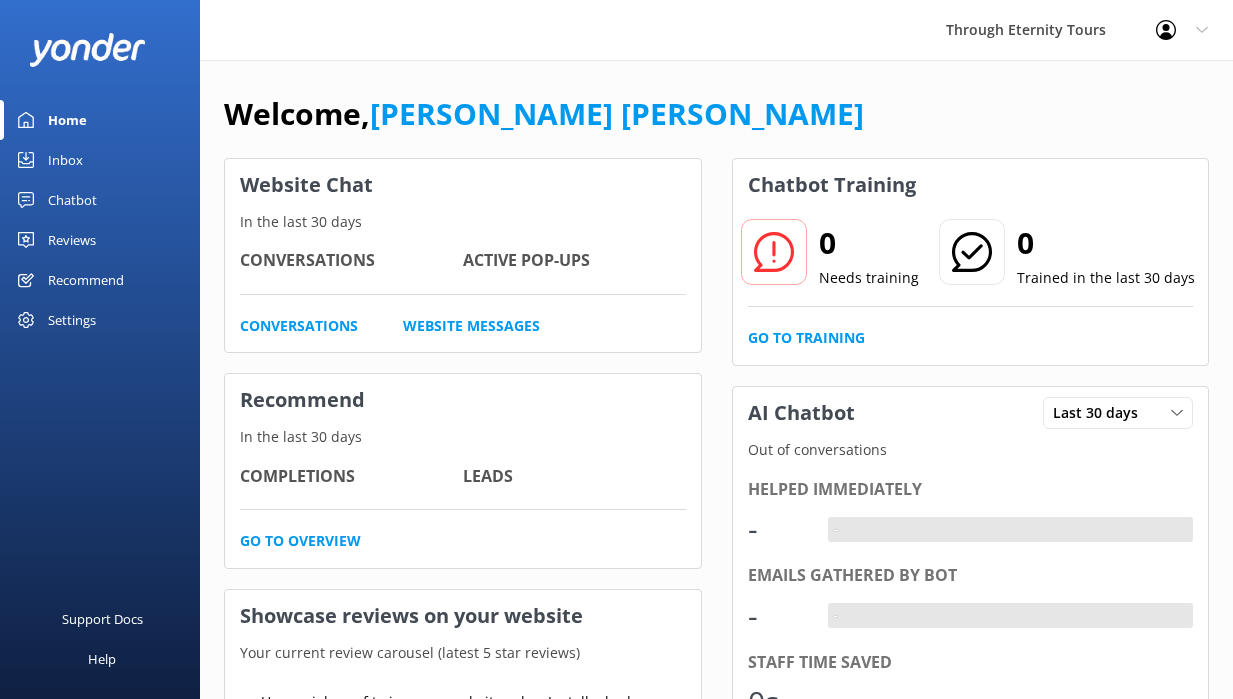 click on "Inbox" at bounding box center (100, 160) 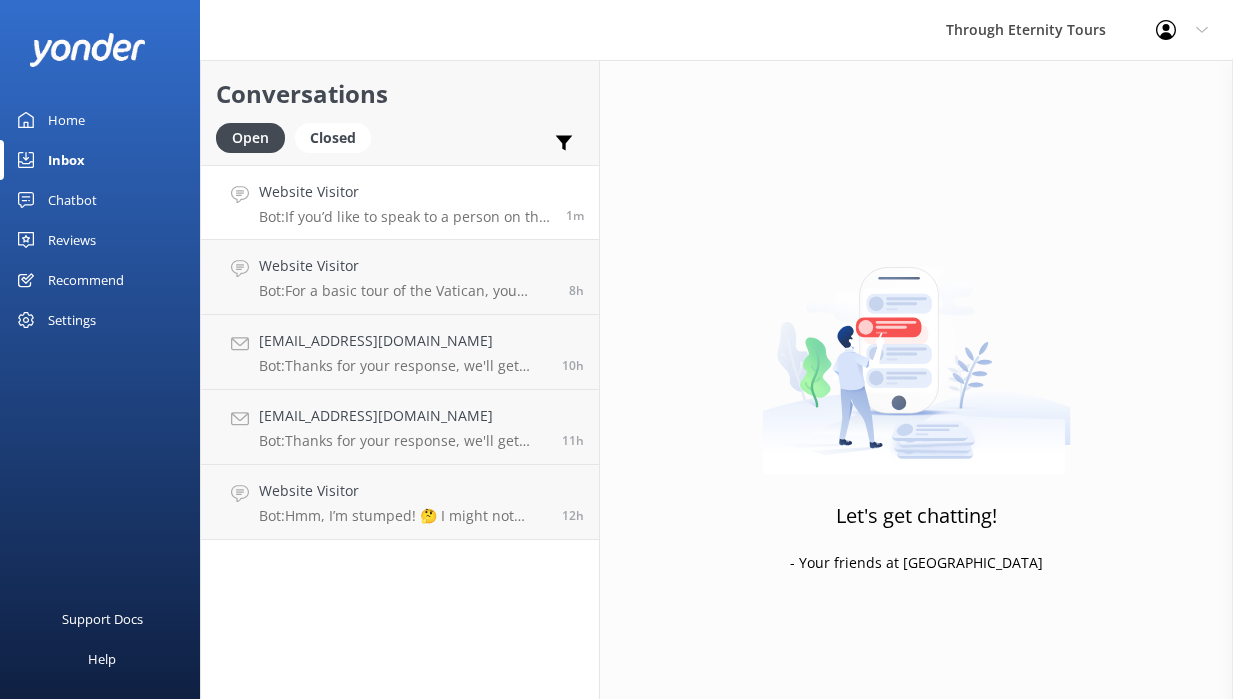 click on "Bot:  If you’d like to speak to a person on the Through Eternity Tours team, please call [PHONE_NUMBER] or [PHONE_NUMBER]. You can also email [EMAIL_ADDRESS][DOMAIN_NAME]." at bounding box center [405, 217] 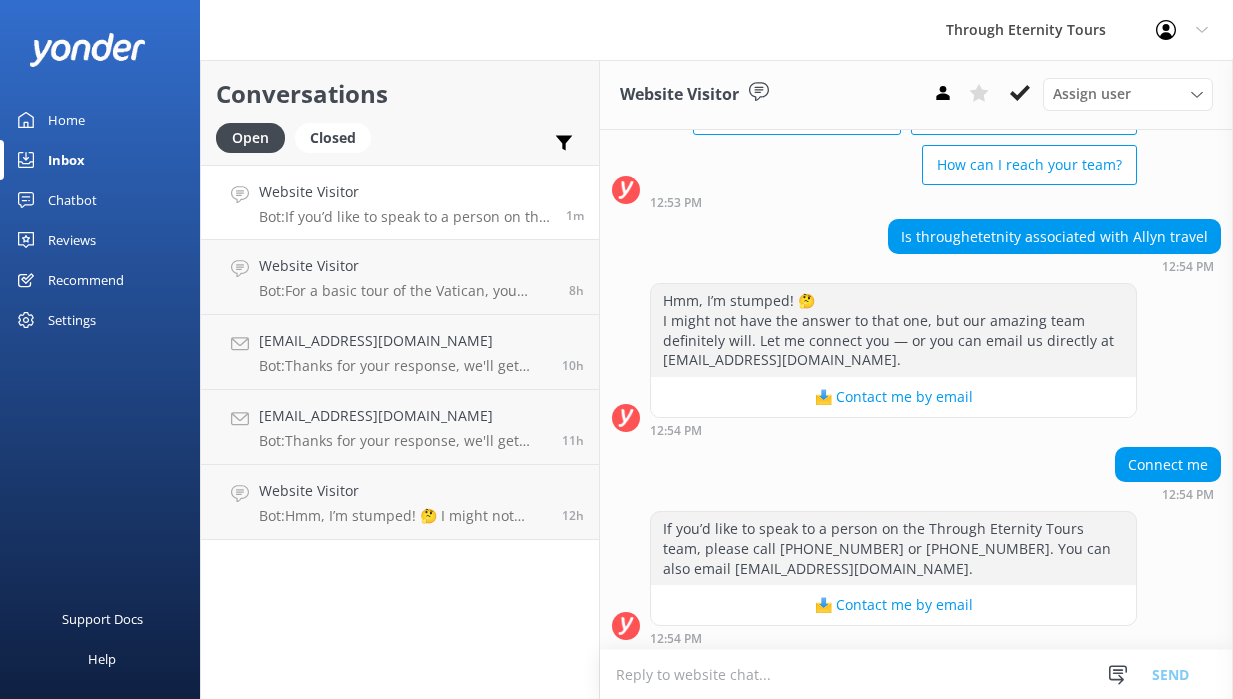 scroll, scrollTop: 186, scrollLeft: 0, axis: vertical 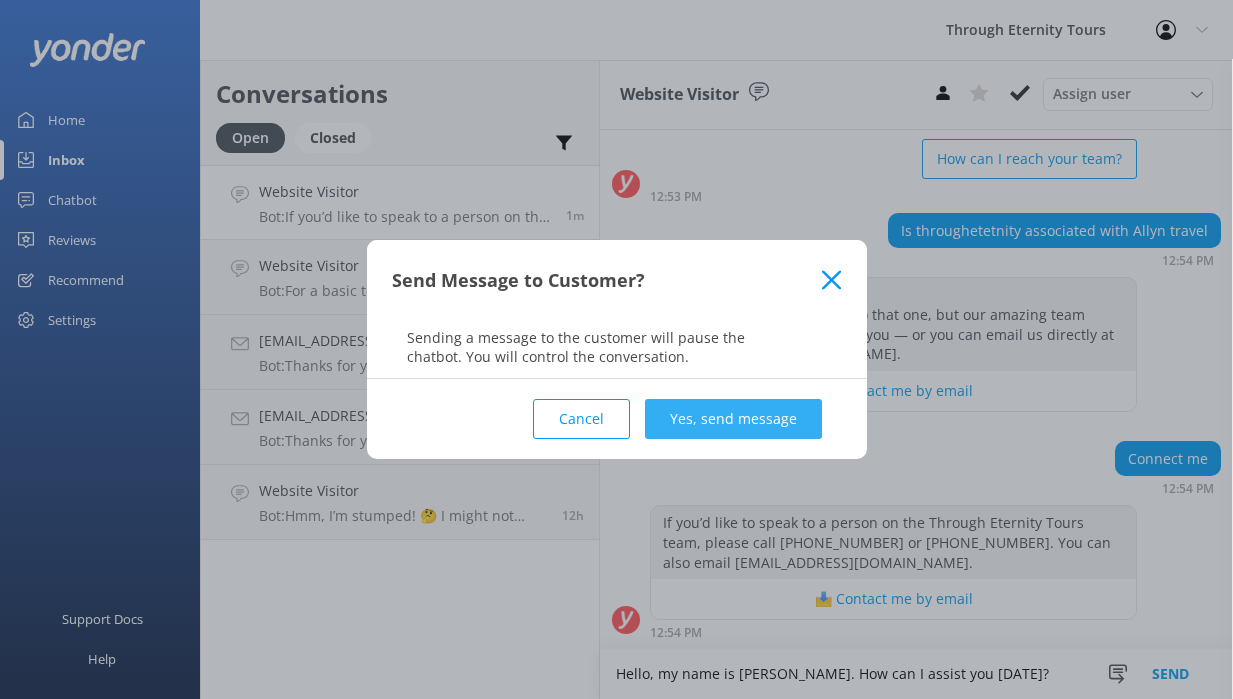 type on "Hello, my name is [PERSON_NAME]. How can I assist you [DATE]?" 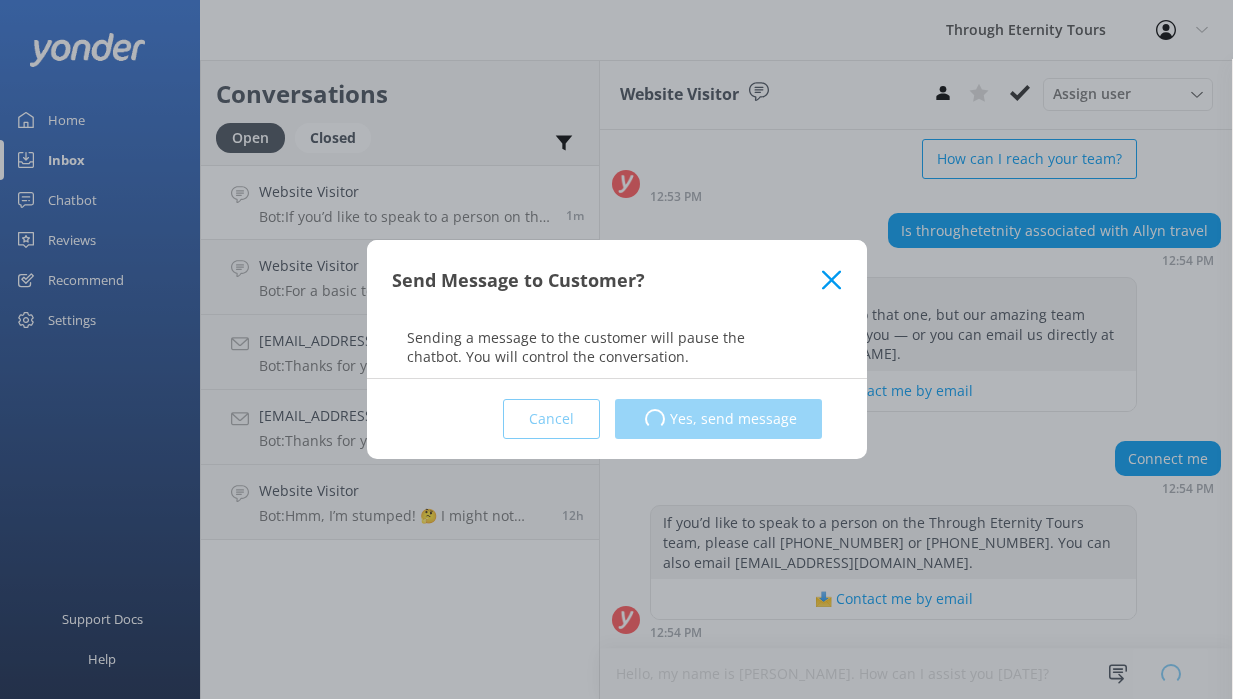 type 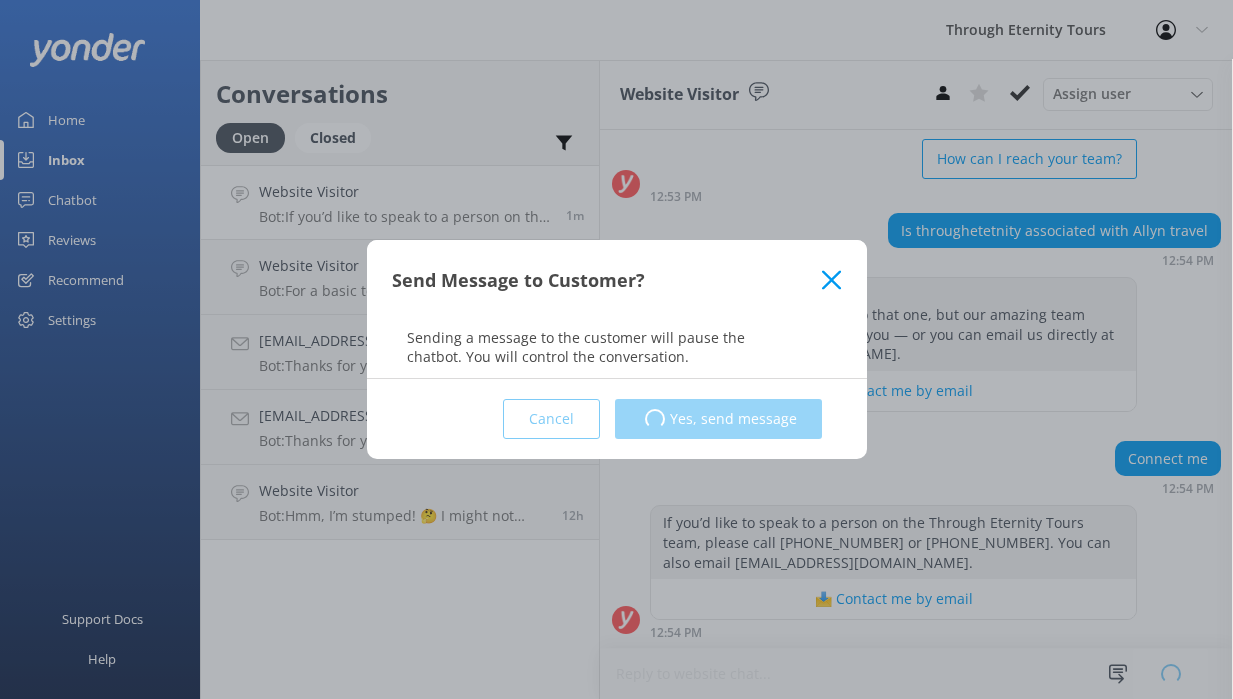 scroll, scrollTop: 0, scrollLeft: 0, axis: both 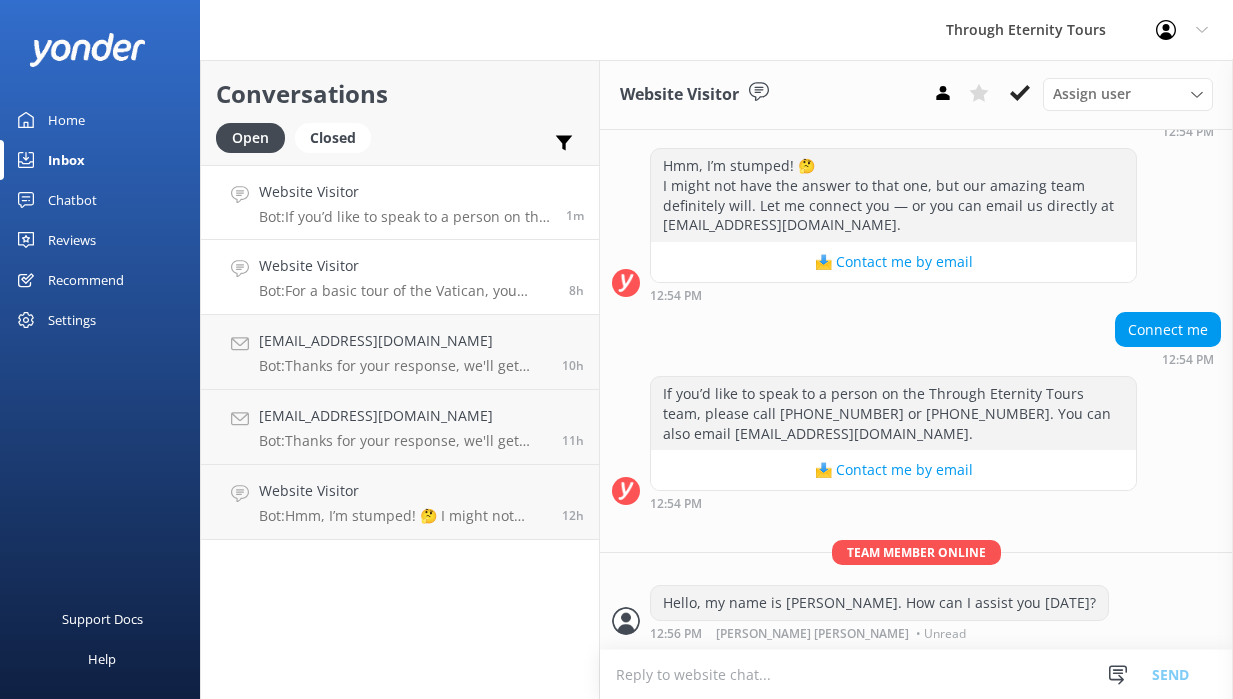 click on "Website Visitor" at bounding box center [406, 266] 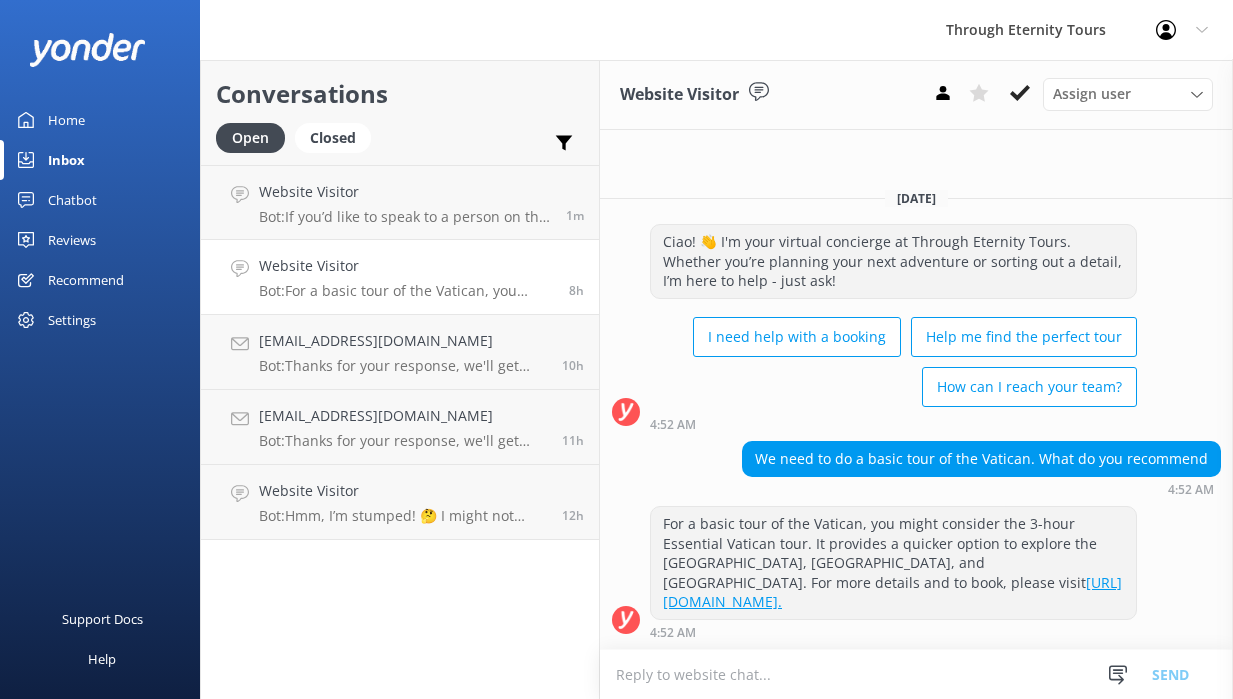 scroll, scrollTop: 0, scrollLeft: 0, axis: both 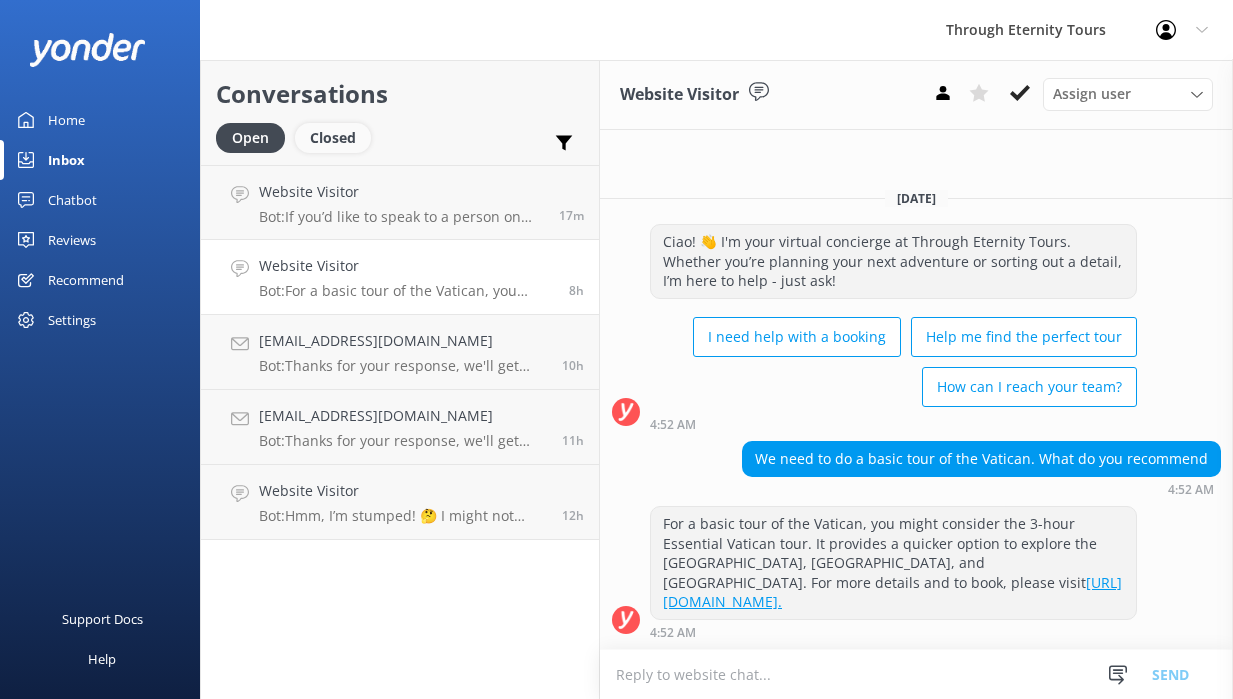 click on "Closed" at bounding box center [333, 138] 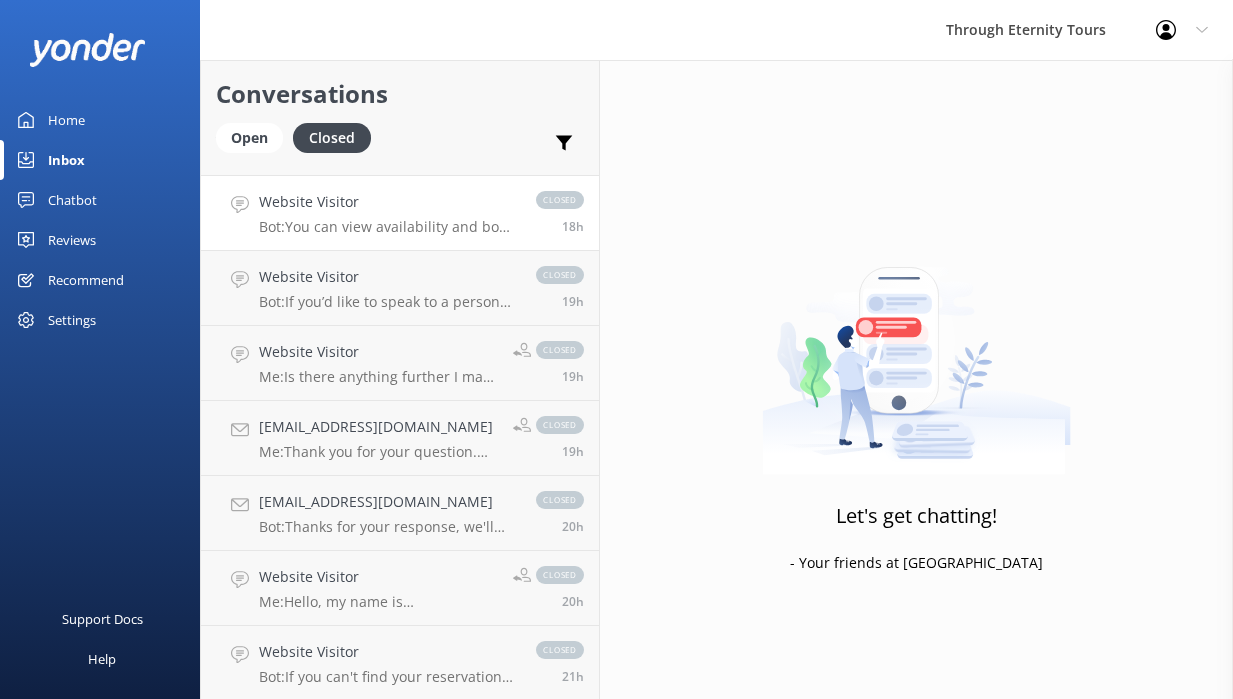 scroll, scrollTop: 292, scrollLeft: 0, axis: vertical 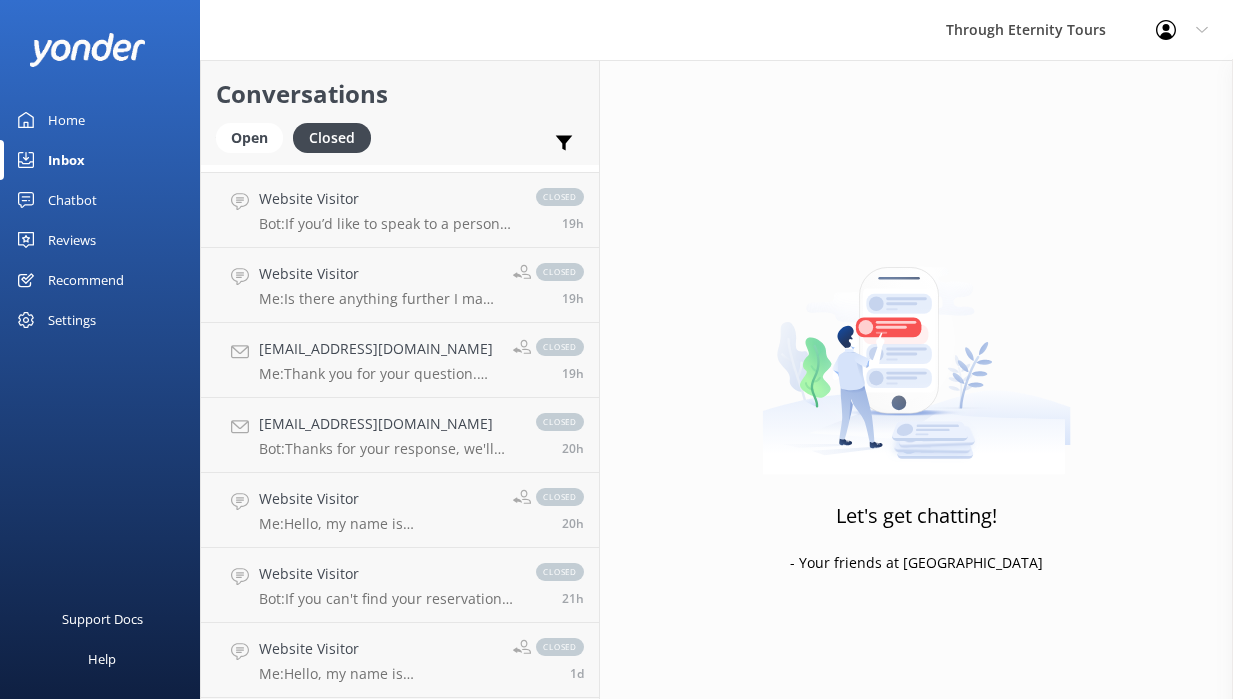 click on "[EMAIL_ADDRESS][DOMAIN_NAME] Bot:  Thanks for your response, we'll get back to you as soon as we can during opening hours. closed 20h" at bounding box center (400, 435) 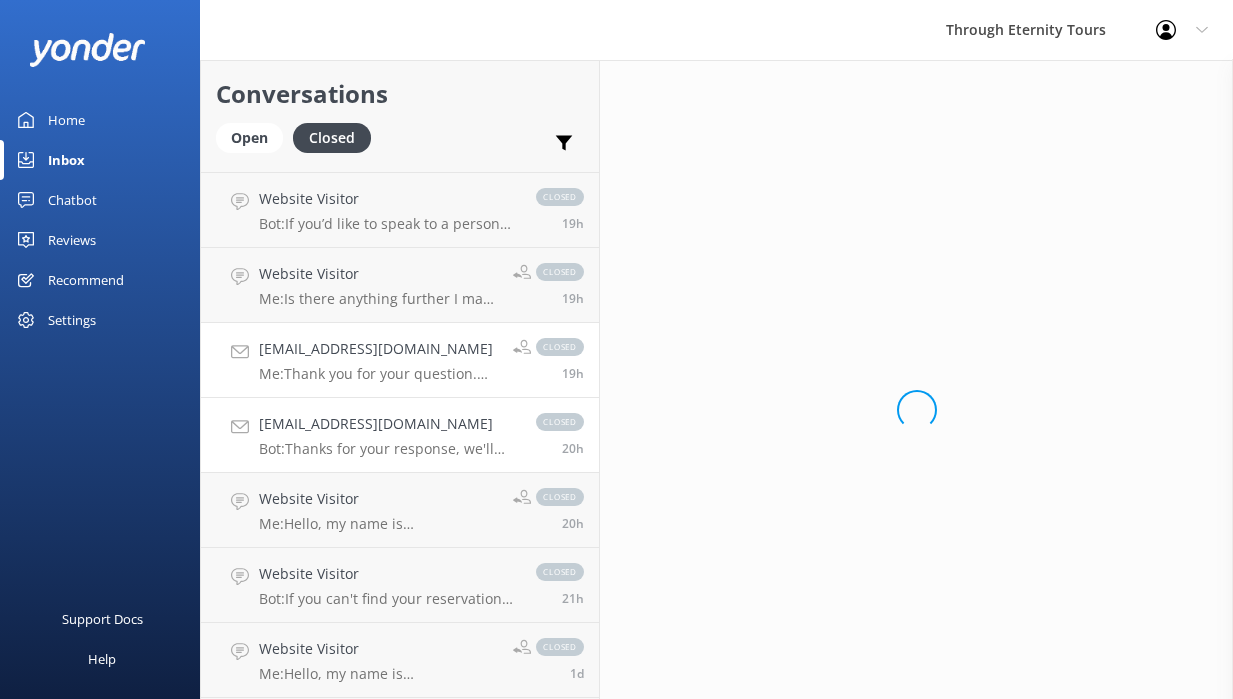 click on "Me:  Thank you for your question. Please note that our Vatican tours typically do not use the general entrance to [GEOGRAPHIC_DATA]. Instead, we make use of the special passageway that connects the [GEOGRAPHIC_DATA] directly to the Basilica." at bounding box center (378, 374) 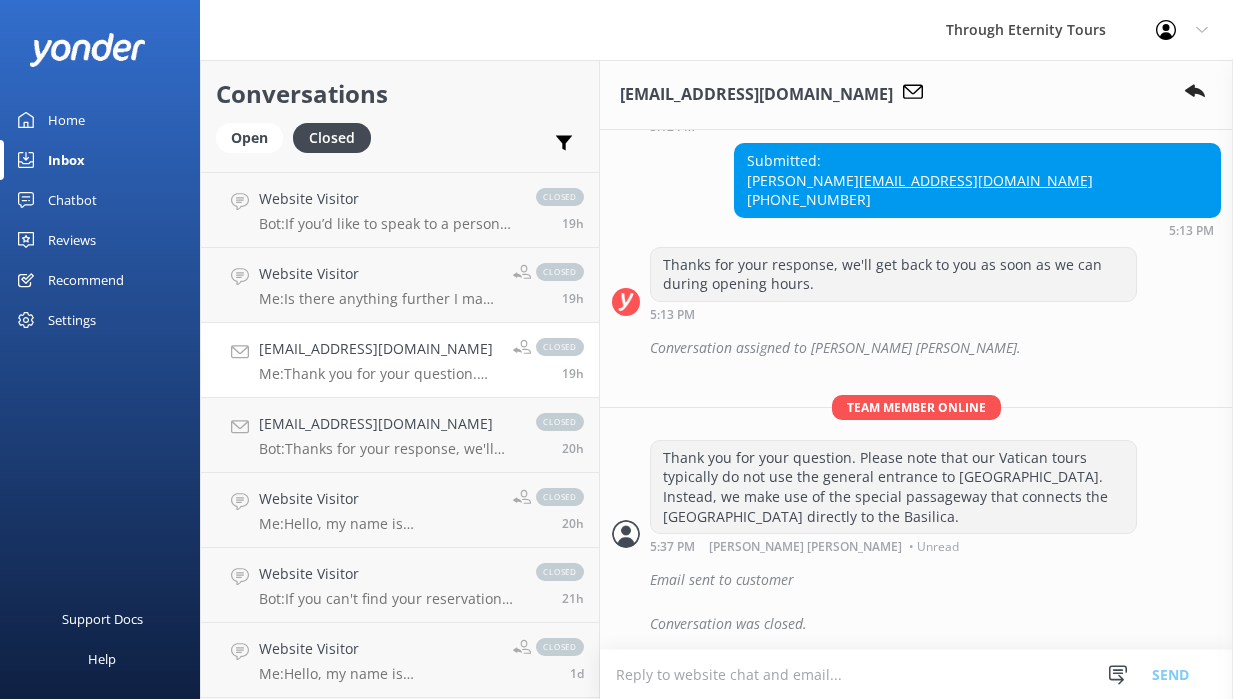 scroll, scrollTop: 563, scrollLeft: 0, axis: vertical 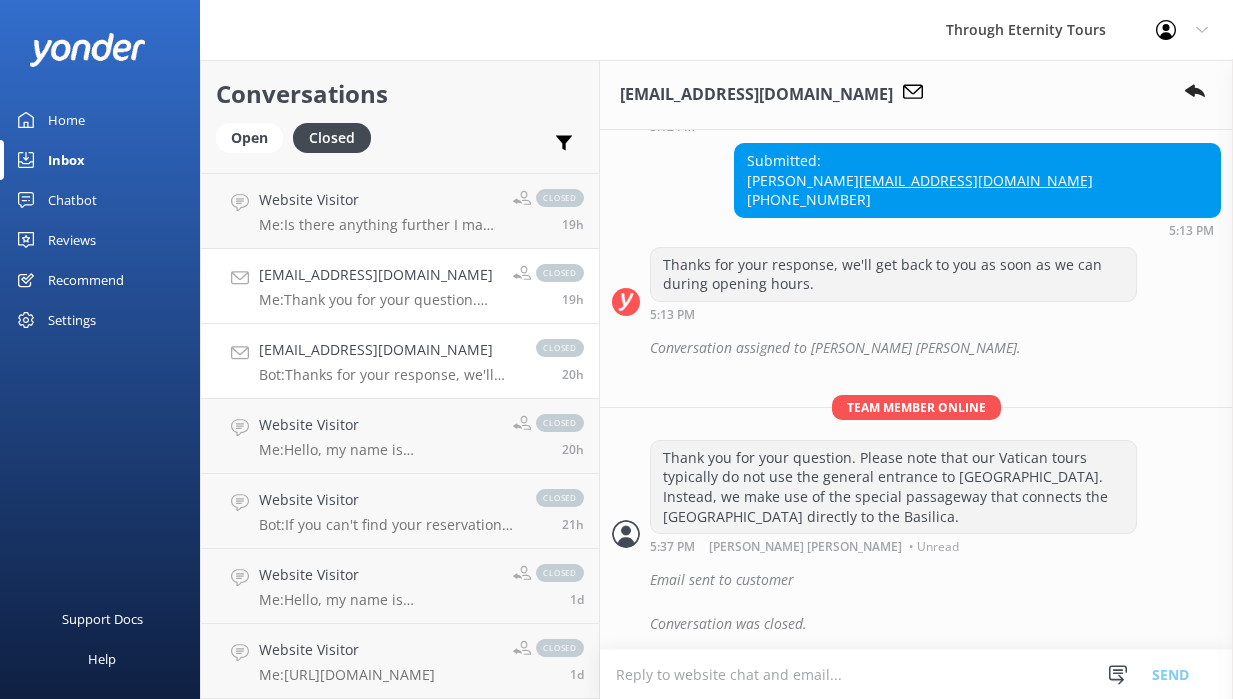 click on "Bot:  Thanks for your response, we'll get back to you as soon as we can during opening hours." at bounding box center [387, 375] 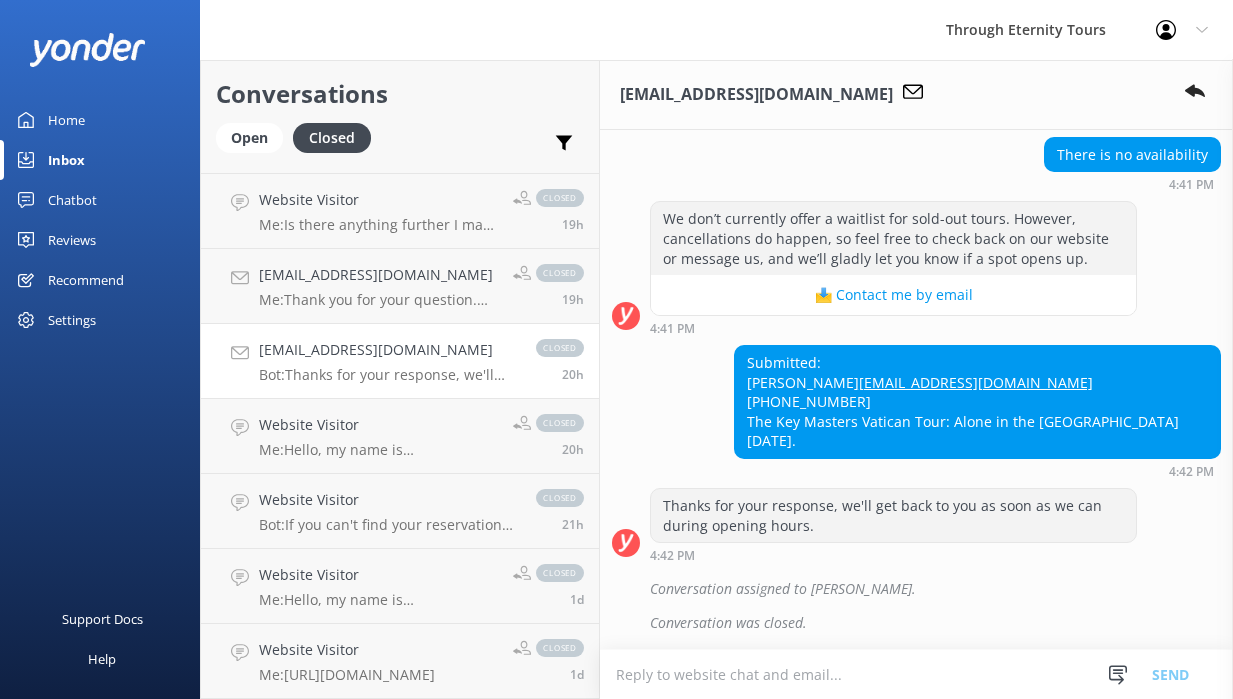 scroll, scrollTop: 489, scrollLeft: 0, axis: vertical 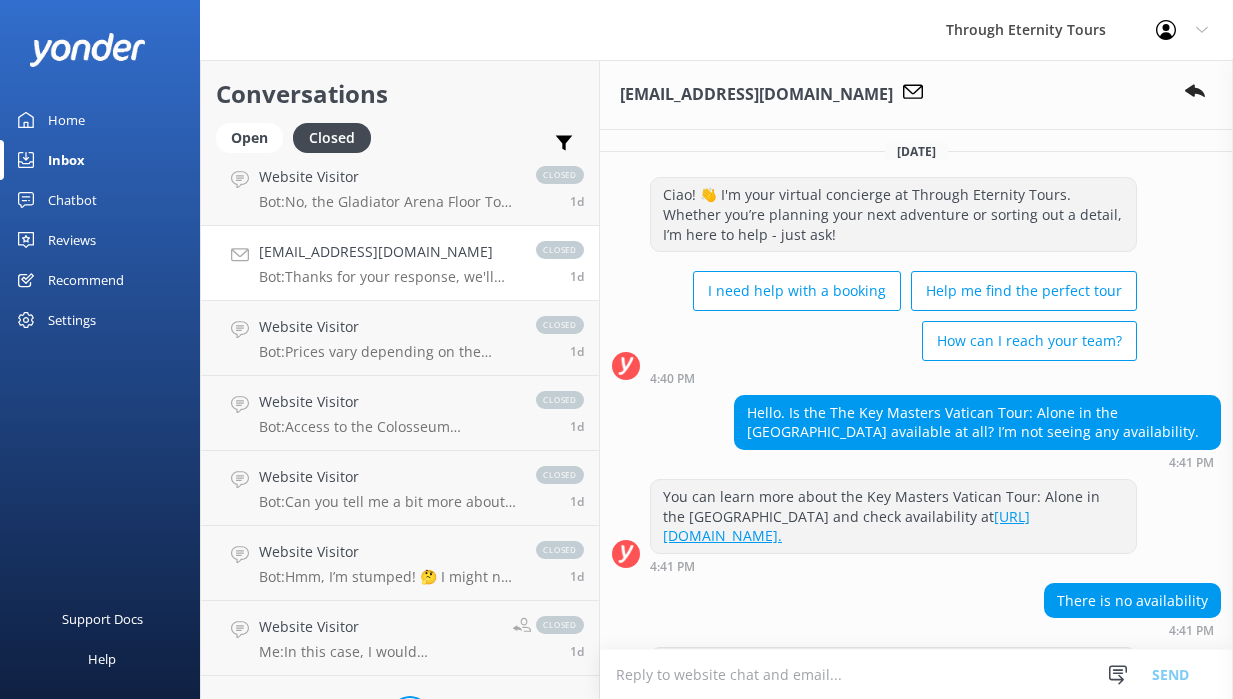click on "Bot:  Thanks for your response, we'll get back to you as soon as we can during opening hours." at bounding box center (387, 277) 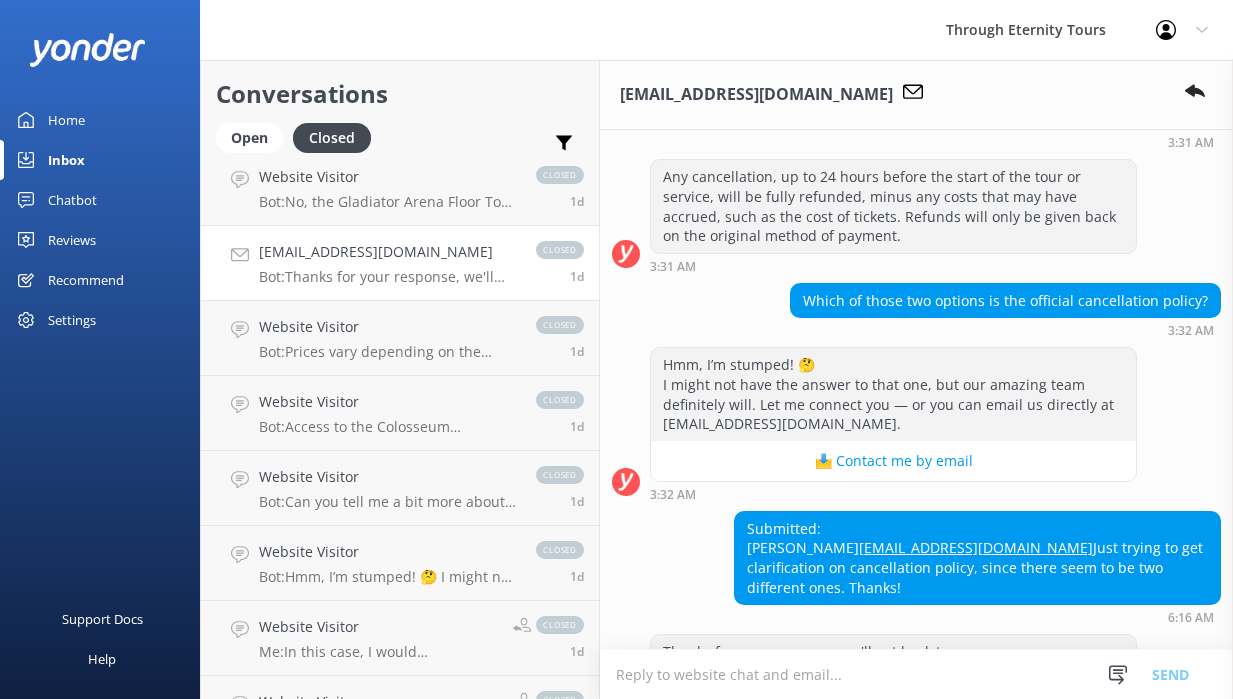 scroll, scrollTop: 748, scrollLeft: 0, axis: vertical 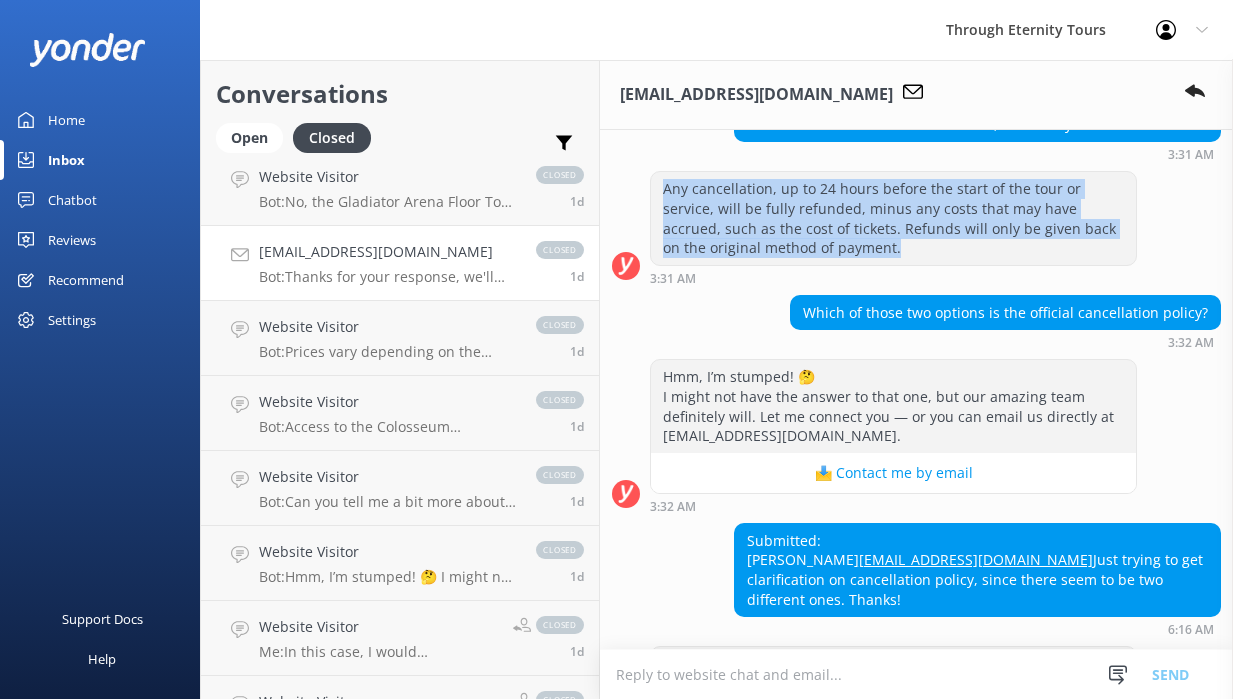 drag, startPoint x: 659, startPoint y: 190, endPoint x: 811, endPoint y: 248, distance: 162.6899 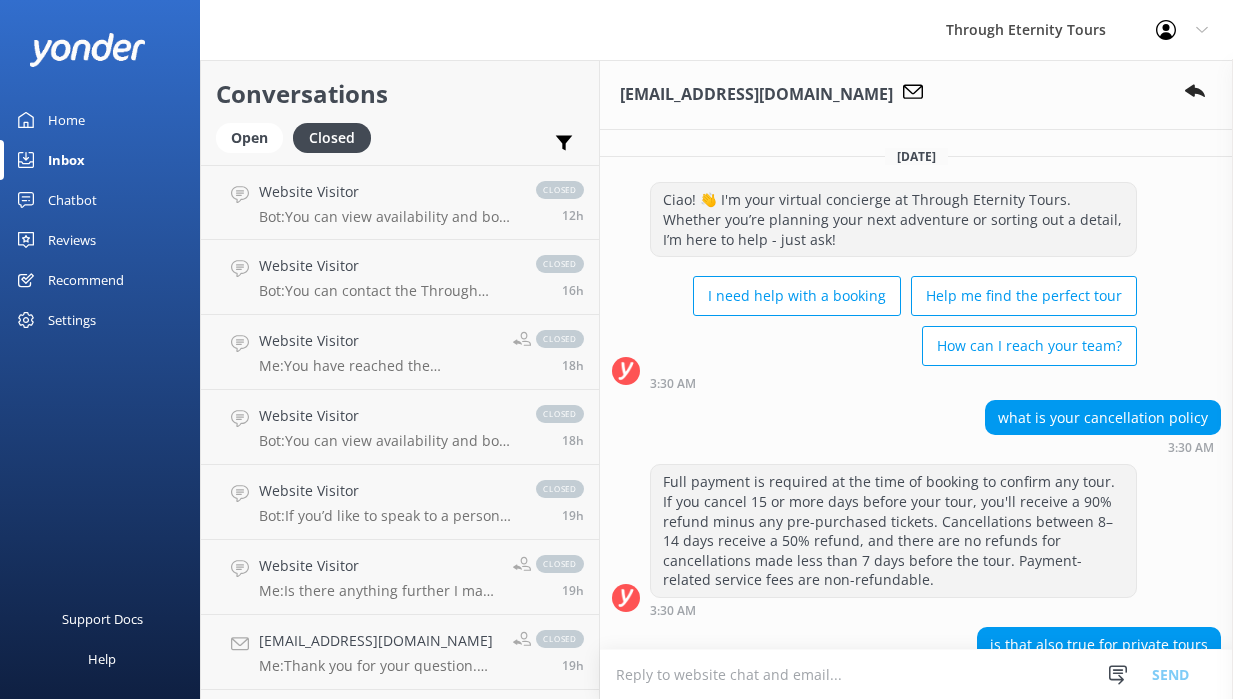 scroll, scrollTop: 0, scrollLeft: 0, axis: both 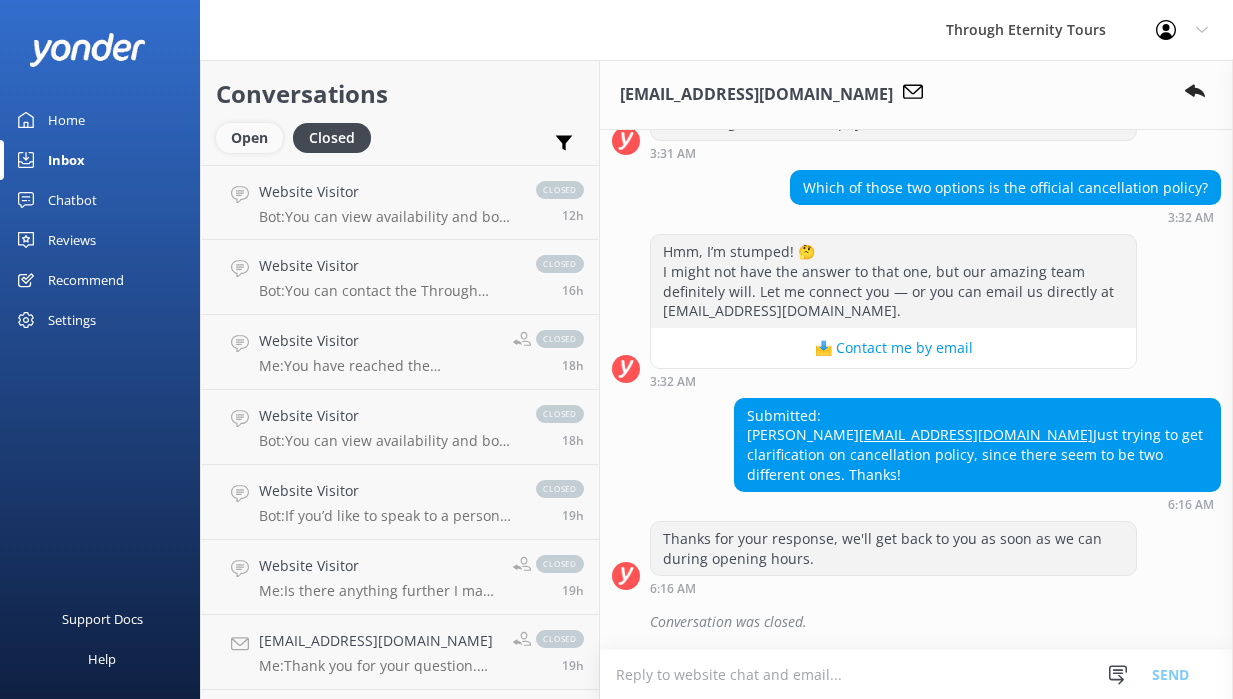 click on "Open" at bounding box center [249, 138] 